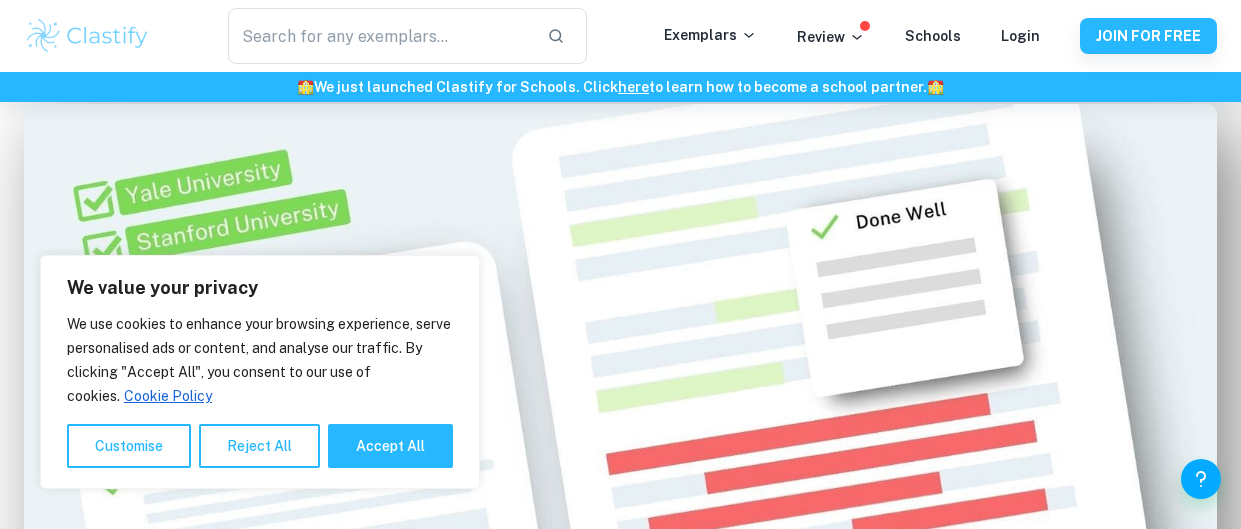 scroll, scrollTop: 925, scrollLeft: 0, axis: vertical 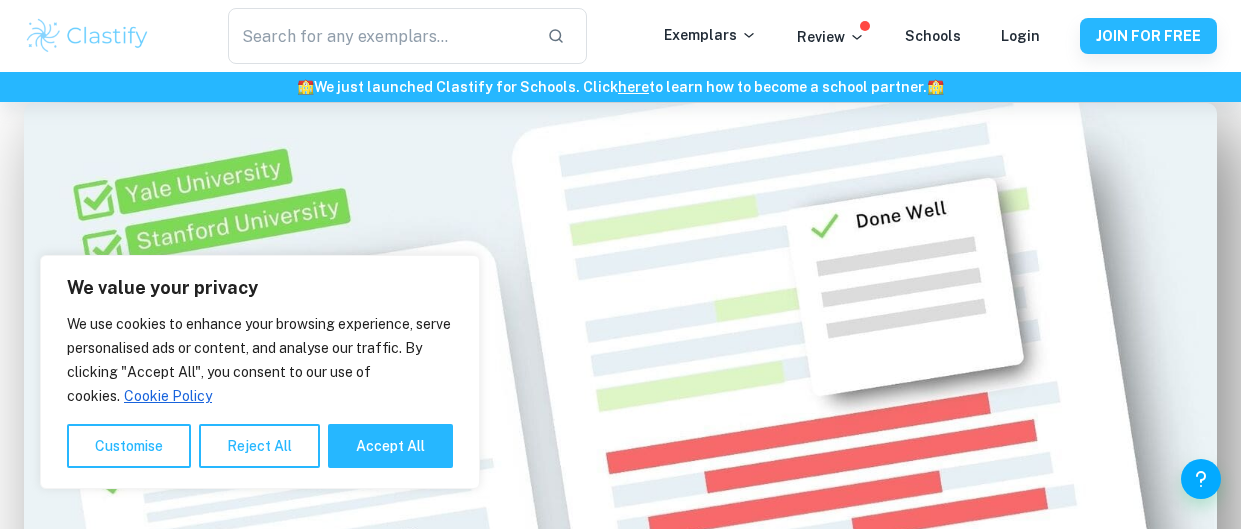 click on "We value your privacy We use cookies to enhance your browsing experience, serve personalised ads or content, and analyse our traffic. By clicking "Accept All", you consent to our use of cookies.   Cookie Policy Customise   Reject All   Accept All" at bounding box center [260, 372] 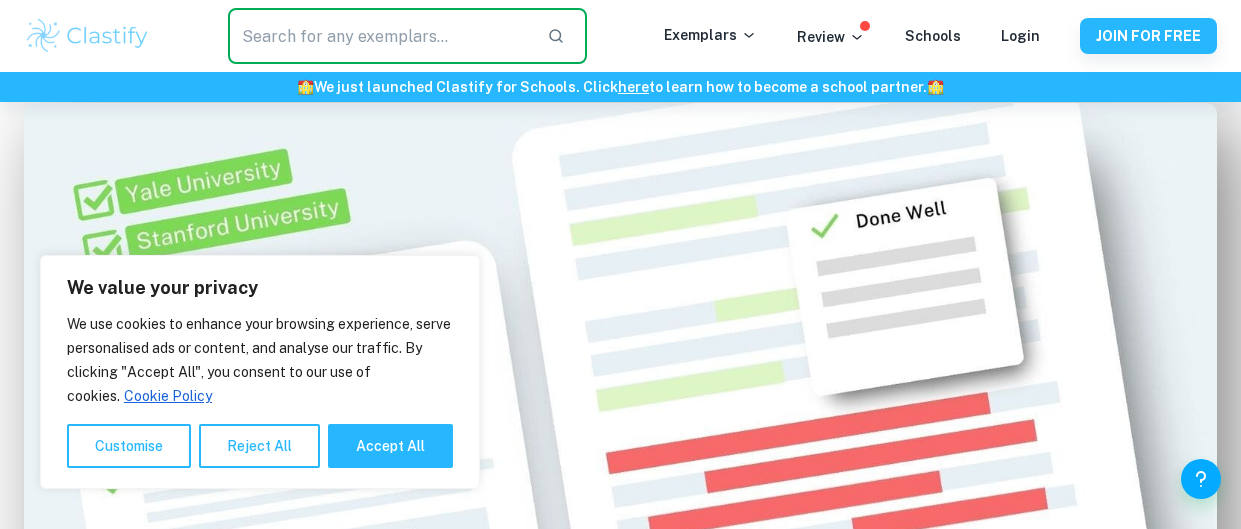 click at bounding box center [379, 36] 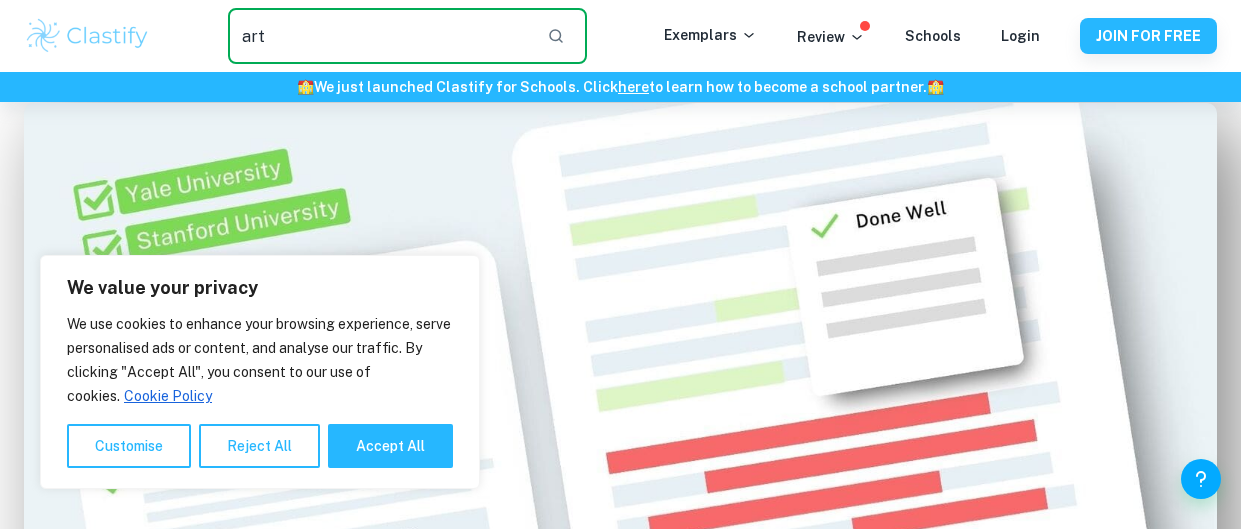 type on "art" 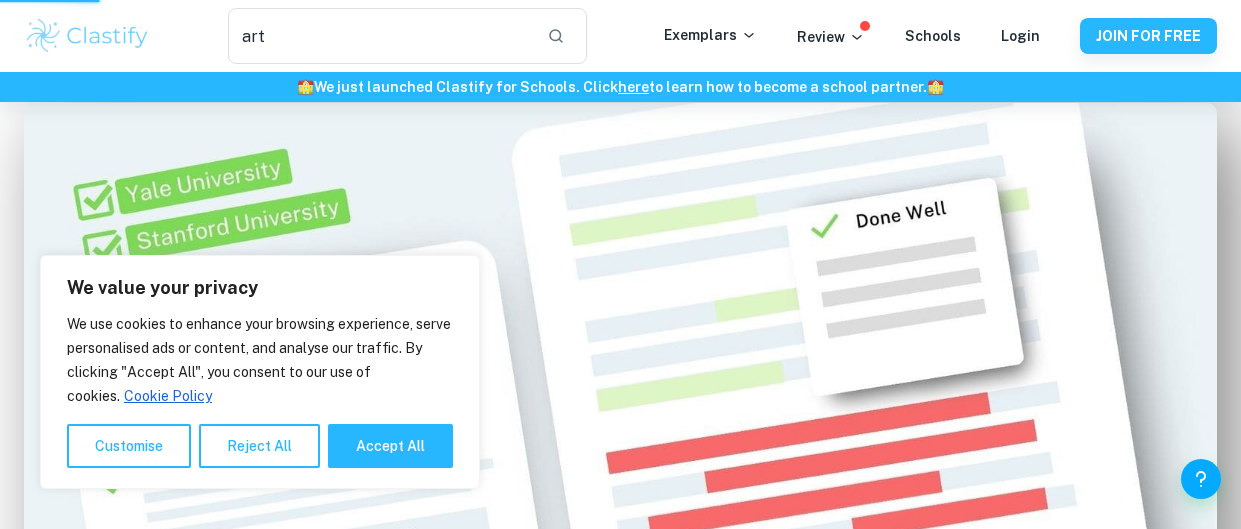 scroll, scrollTop: 0, scrollLeft: 0, axis: both 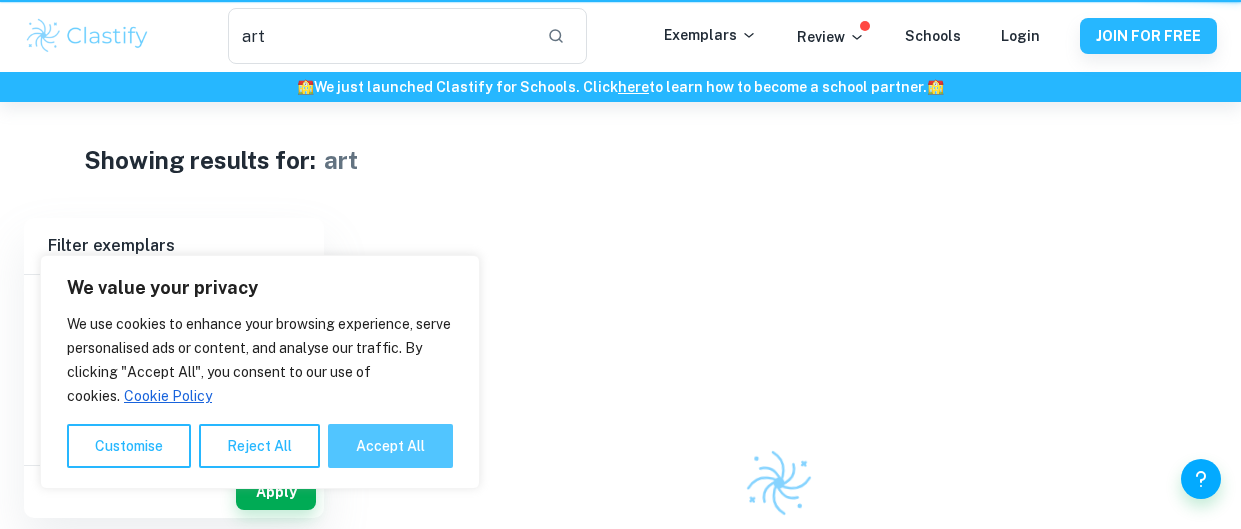 click on "Accept All" at bounding box center [390, 446] 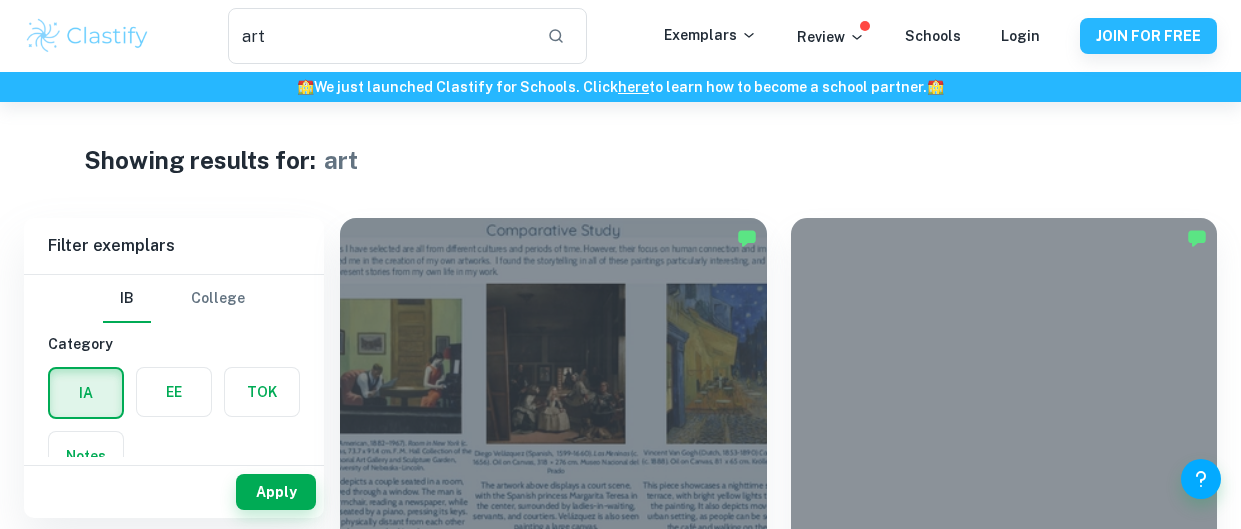 checkbox on "true" 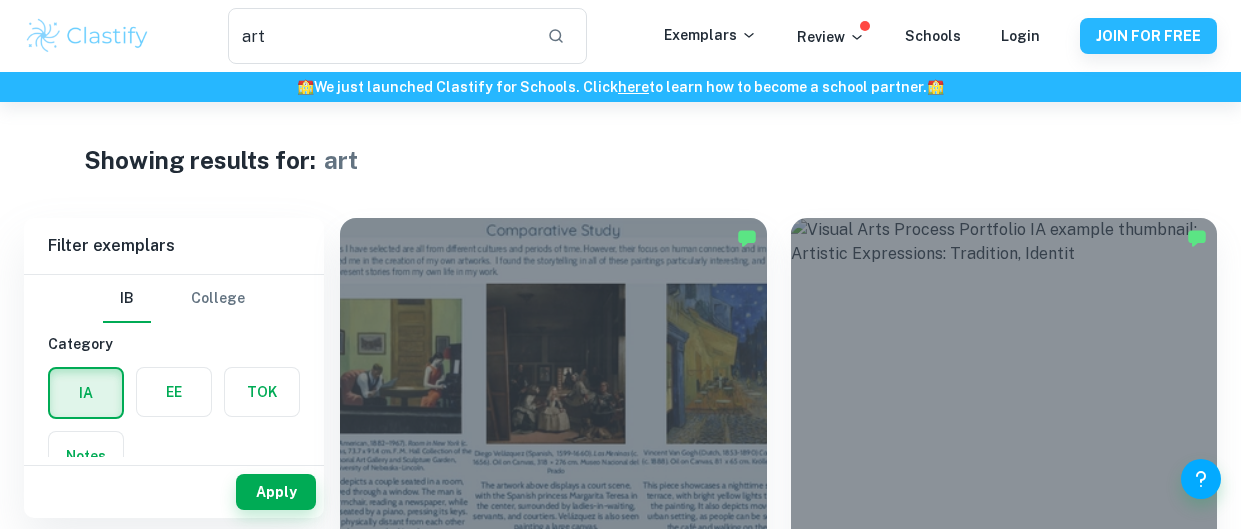 checkbox on "true" 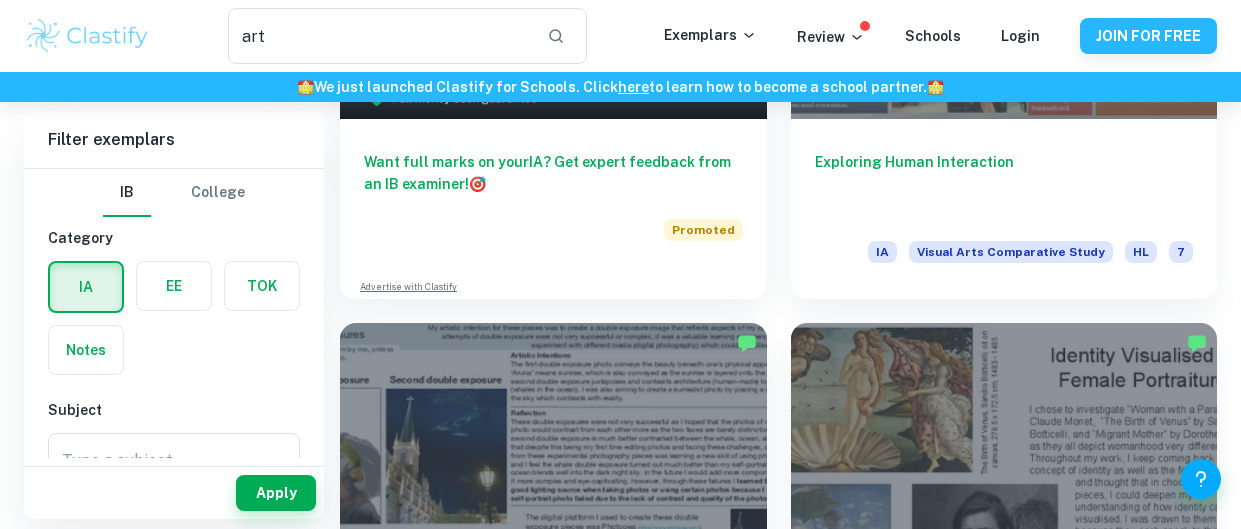scroll, scrollTop: 0, scrollLeft: 0, axis: both 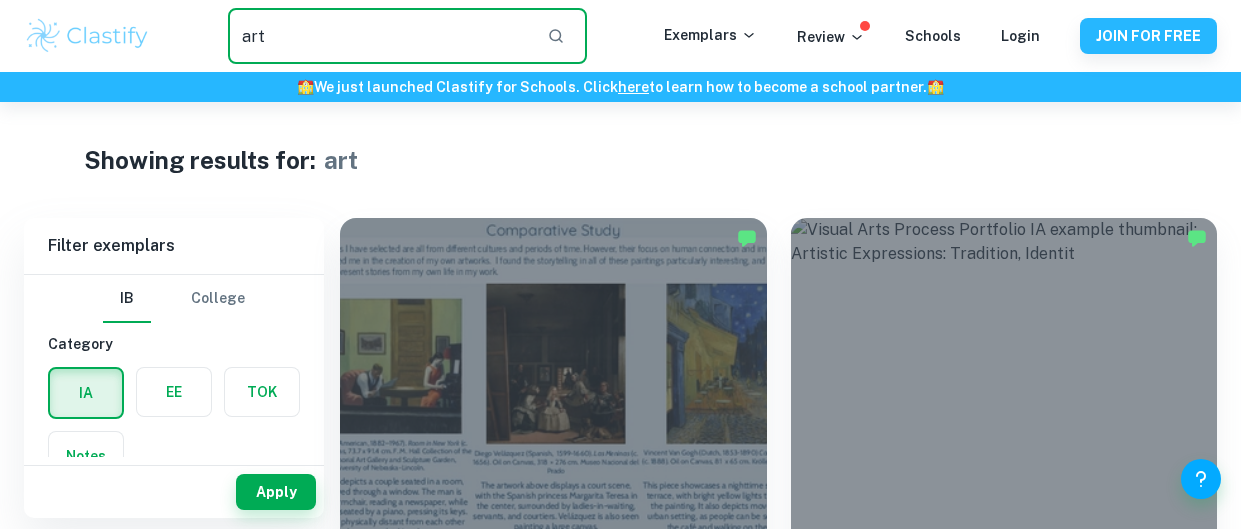 drag, startPoint x: 289, startPoint y: 39, endPoint x: 0, endPoint y: -21, distance: 295.16266 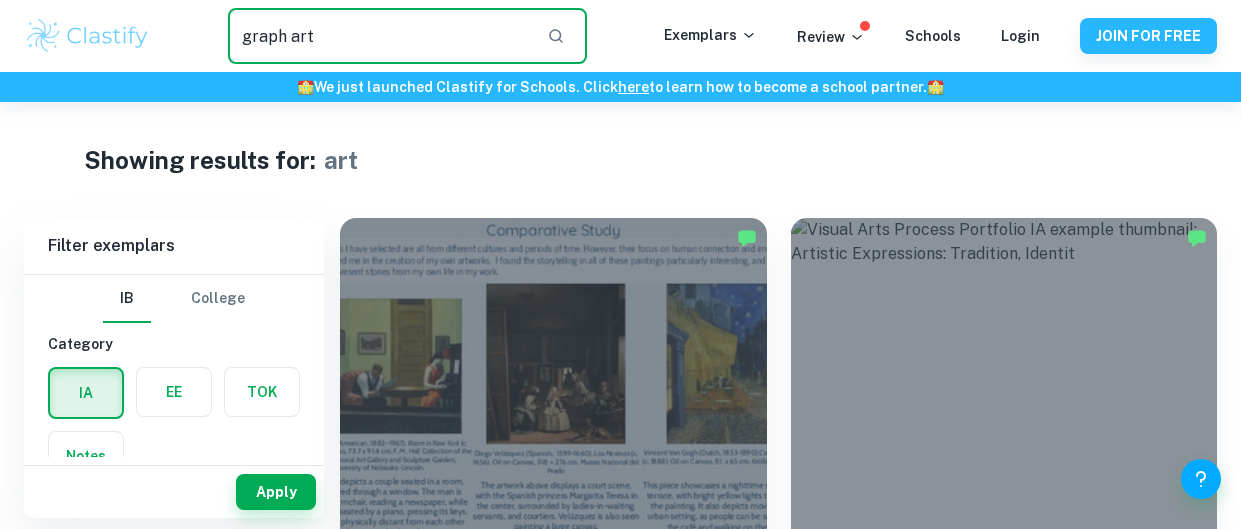 type on "graph art" 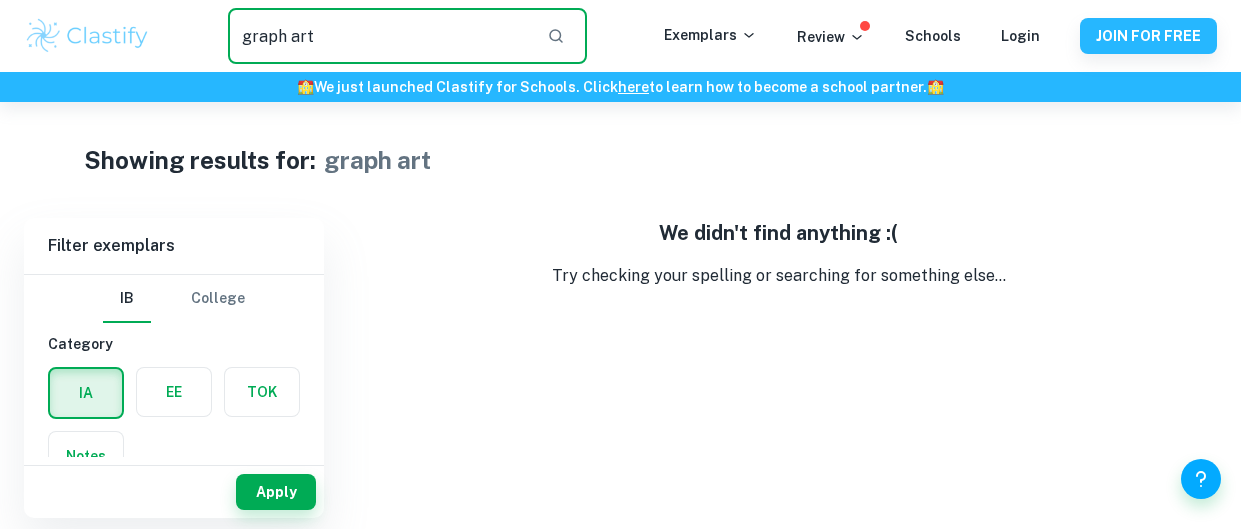 drag, startPoint x: 469, startPoint y: 29, endPoint x: 148, endPoint y: -2, distance: 322.4934 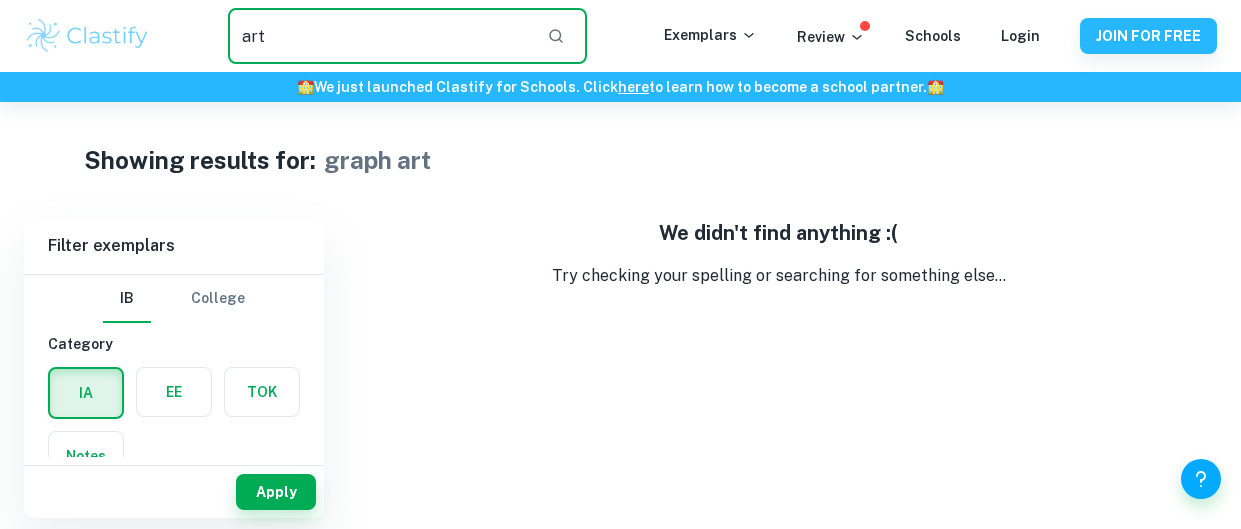 type on "art" 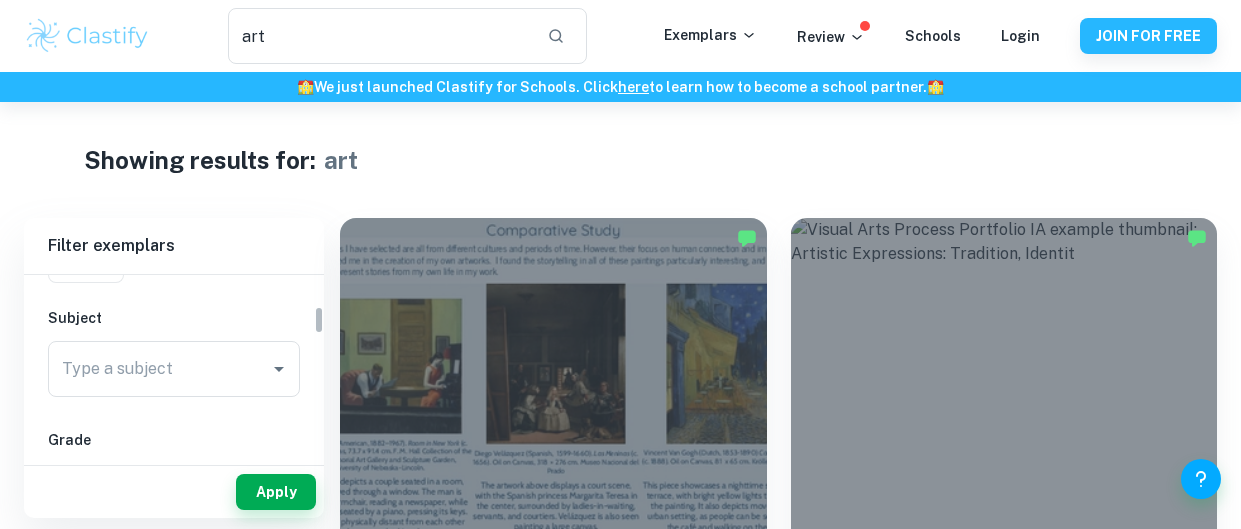 scroll, scrollTop: 208, scrollLeft: 0, axis: vertical 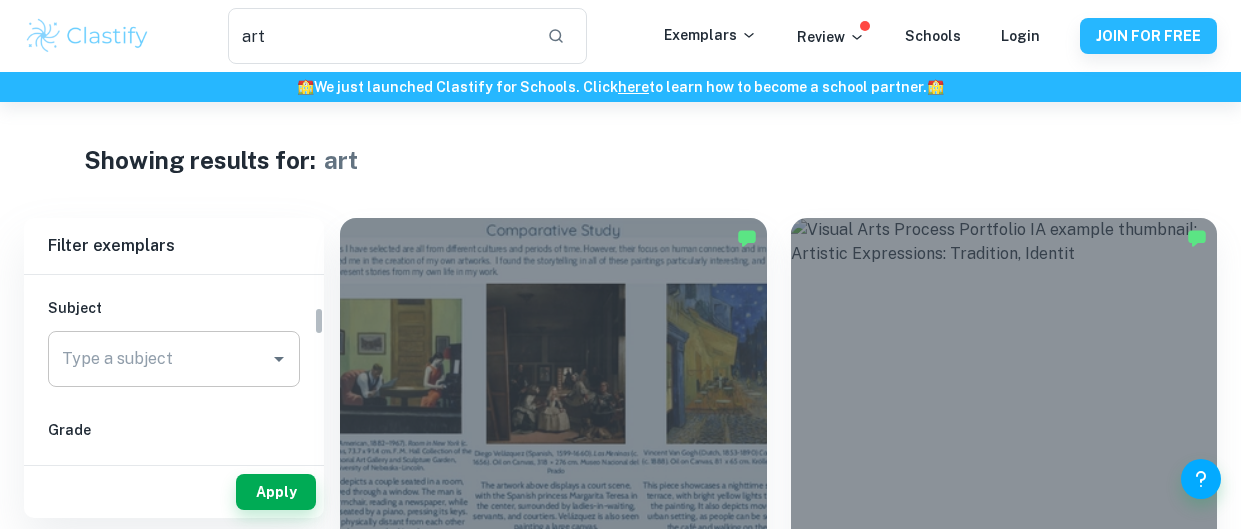 click on "Type a subject" at bounding box center [159, 359] 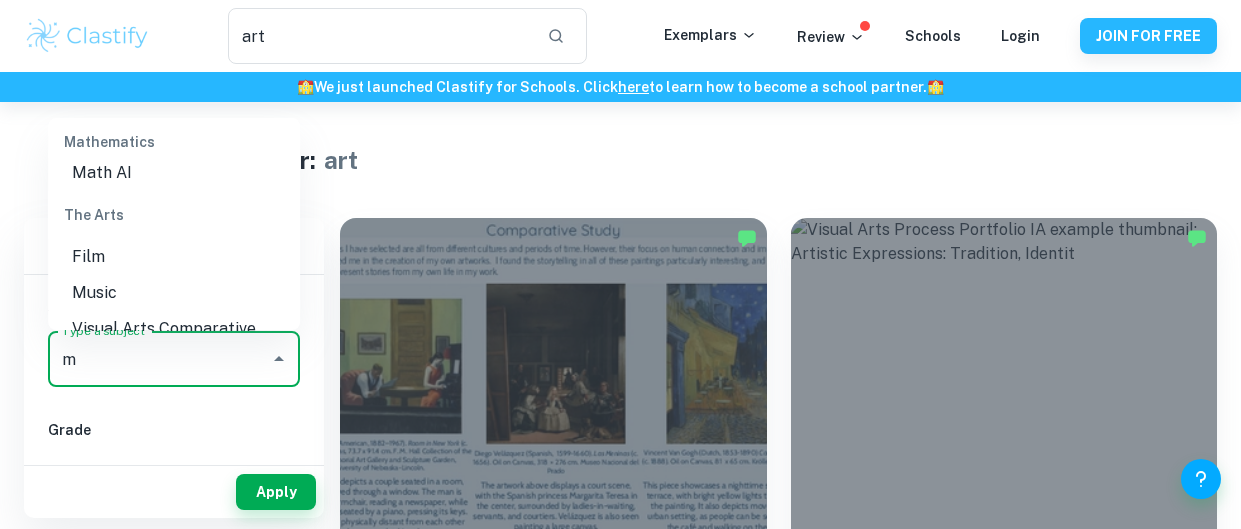 scroll, scrollTop: 0, scrollLeft: 0, axis: both 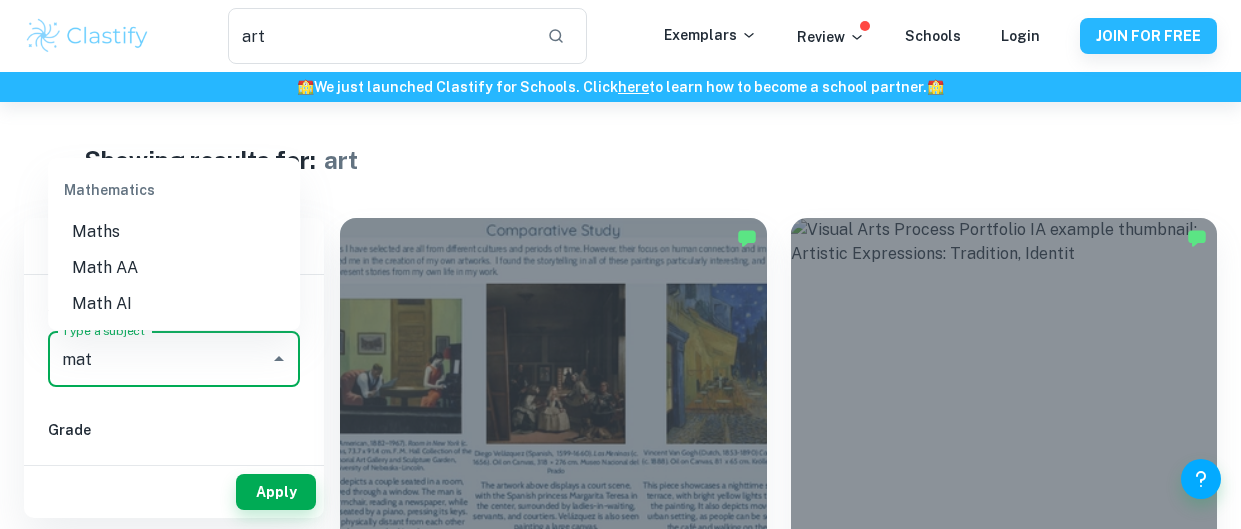 click on "Math AA" at bounding box center [174, 268] 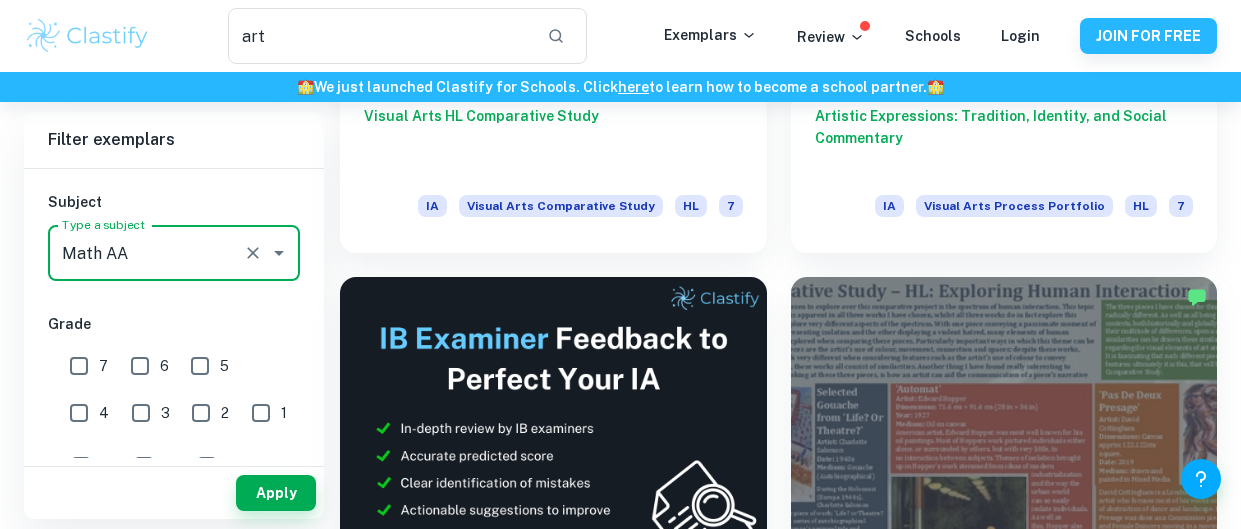 scroll, scrollTop: 483, scrollLeft: 0, axis: vertical 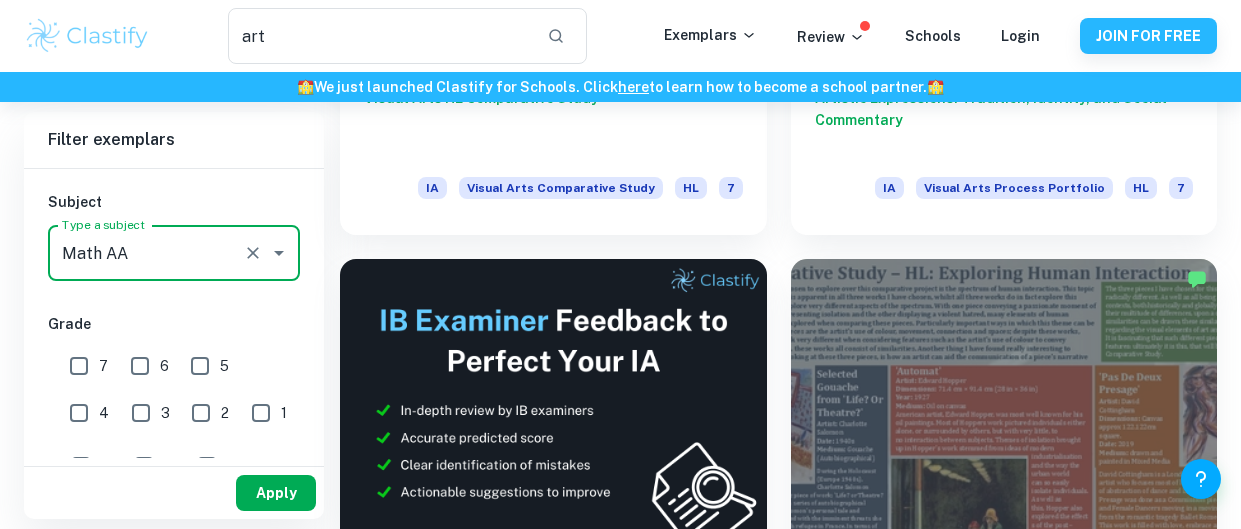 type on "Math AA" 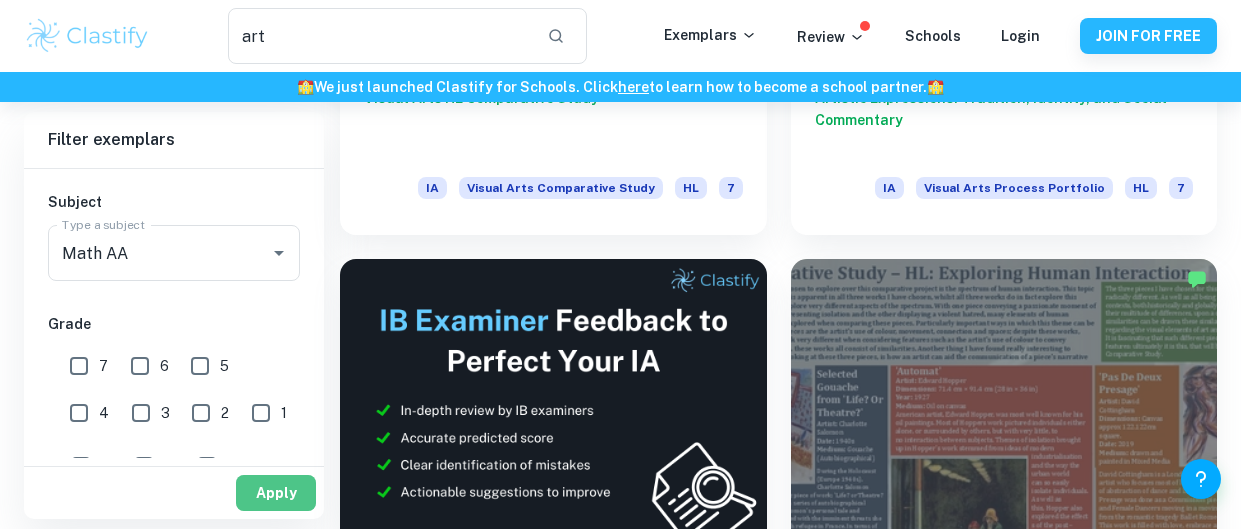 click on "Apply" at bounding box center [276, 493] 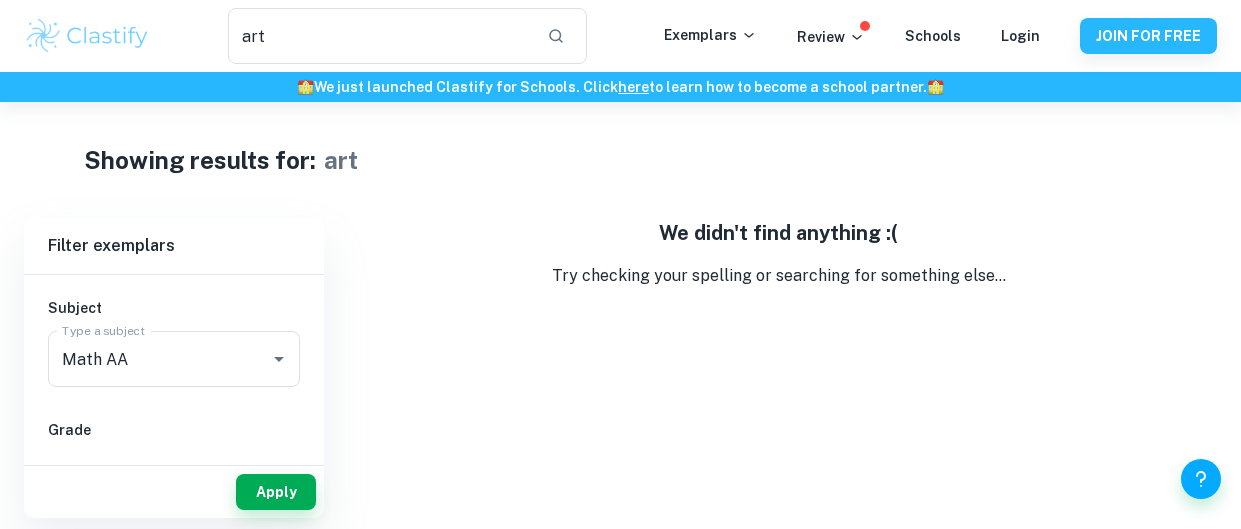 scroll, scrollTop: 101, scrollLeft: 0, axis: vertical 